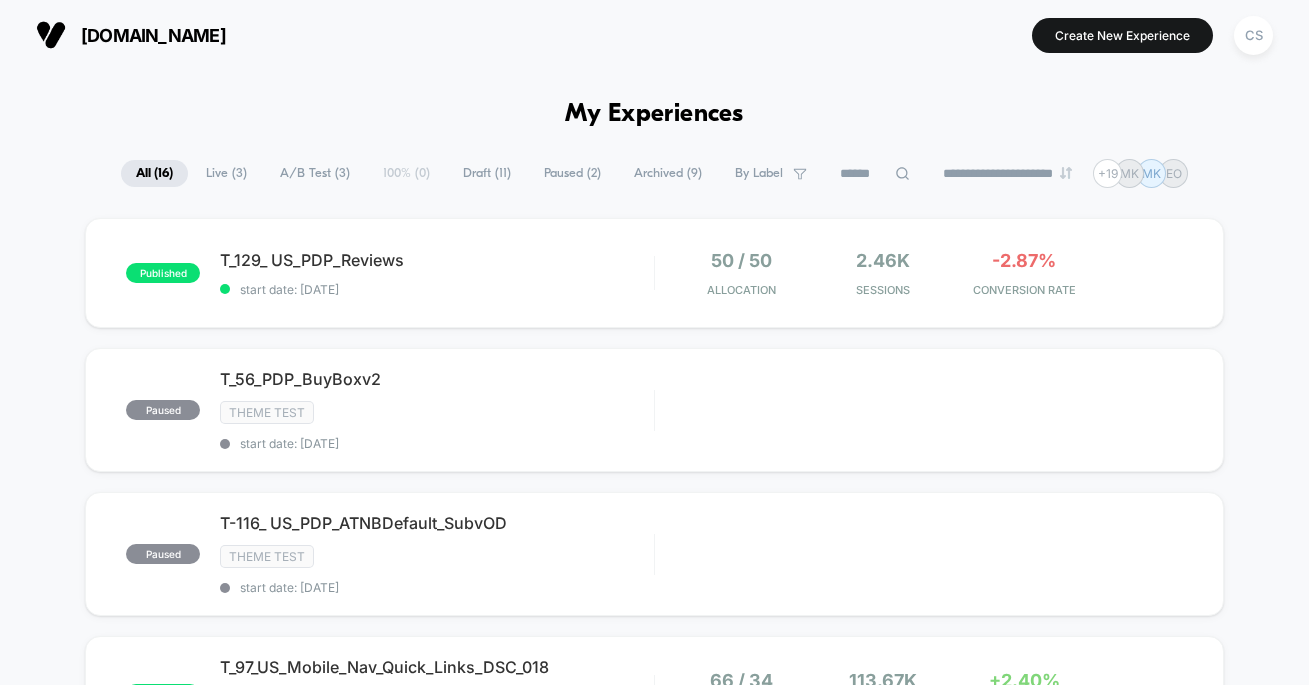 scroll, scrollTop: 0, scrollLeft: 0, axis: both 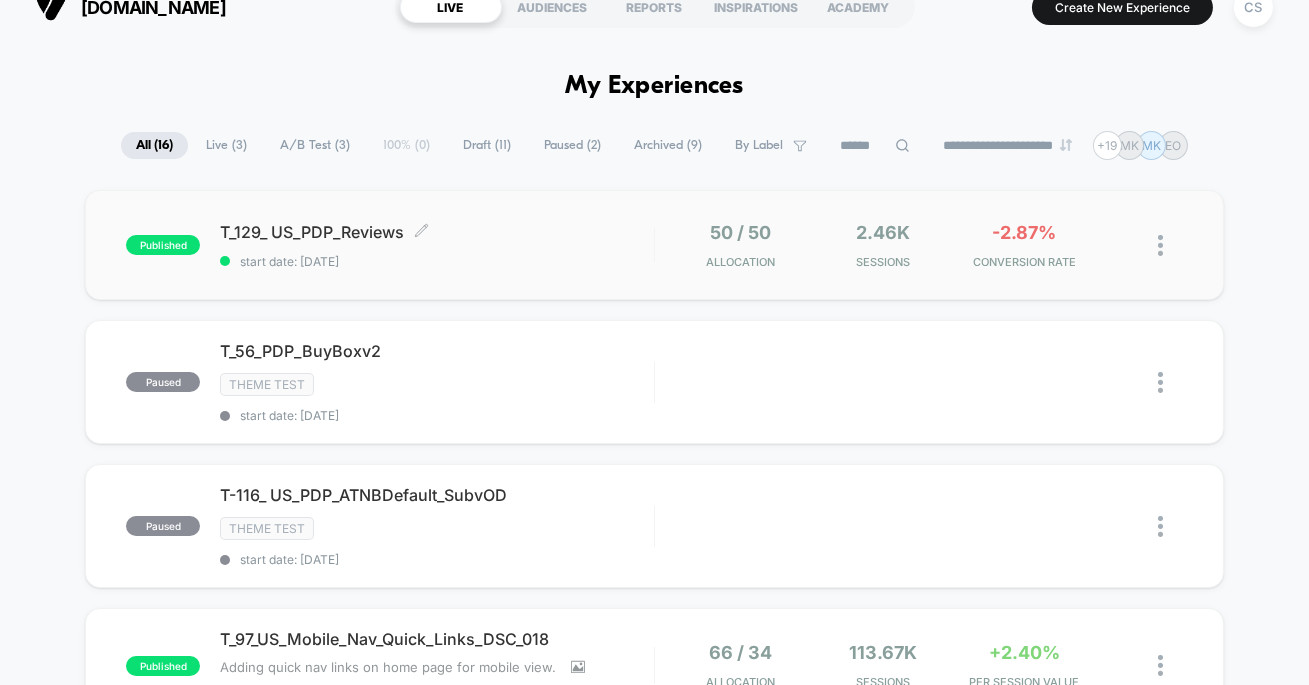 click on "T_129_ US_PDP_Reviews Click to edit experience details" at bounding box center (437, 232) 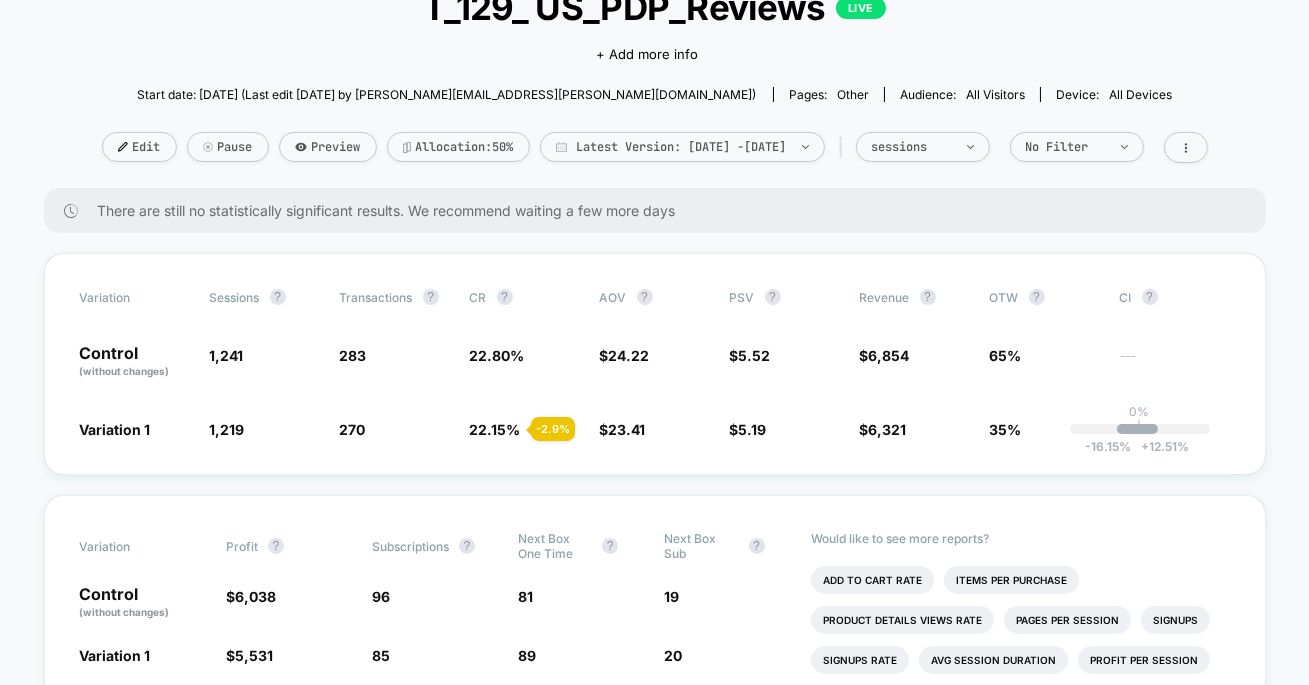 scroll, scrollTop: 0, scrollLeft: 0, axis: both 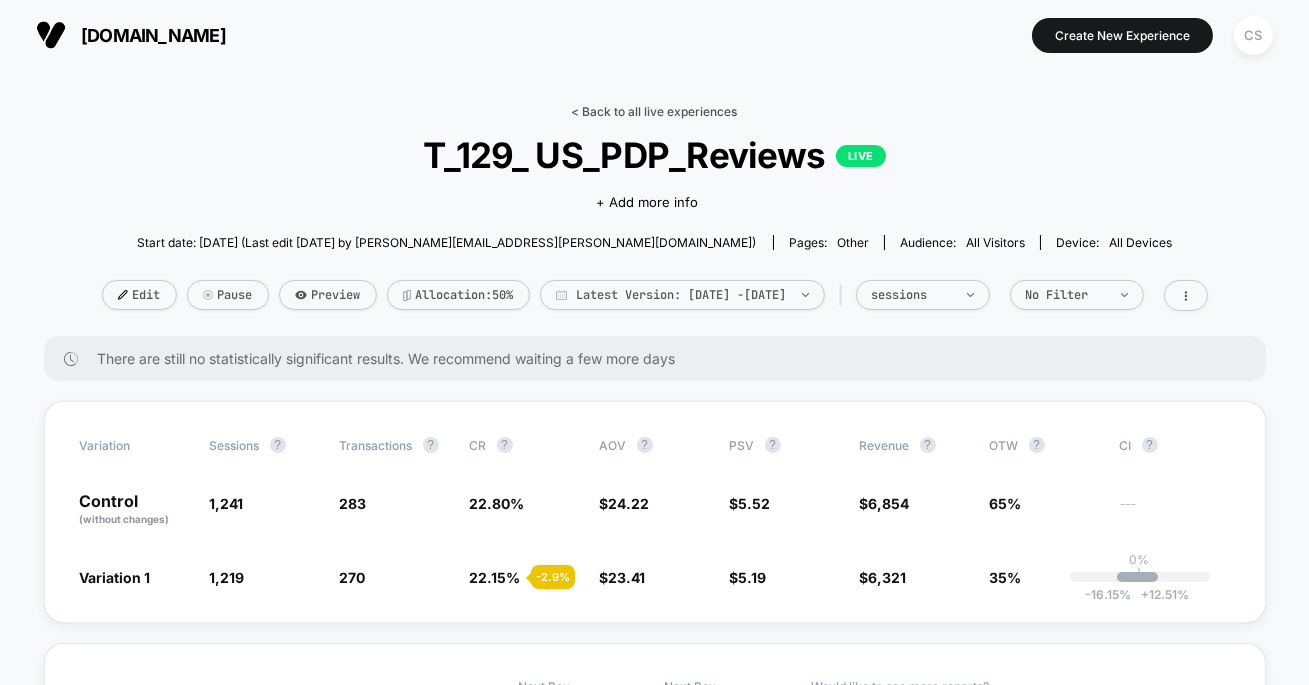 click on "< Back to all live experiences" at bounding box center (655, 111) 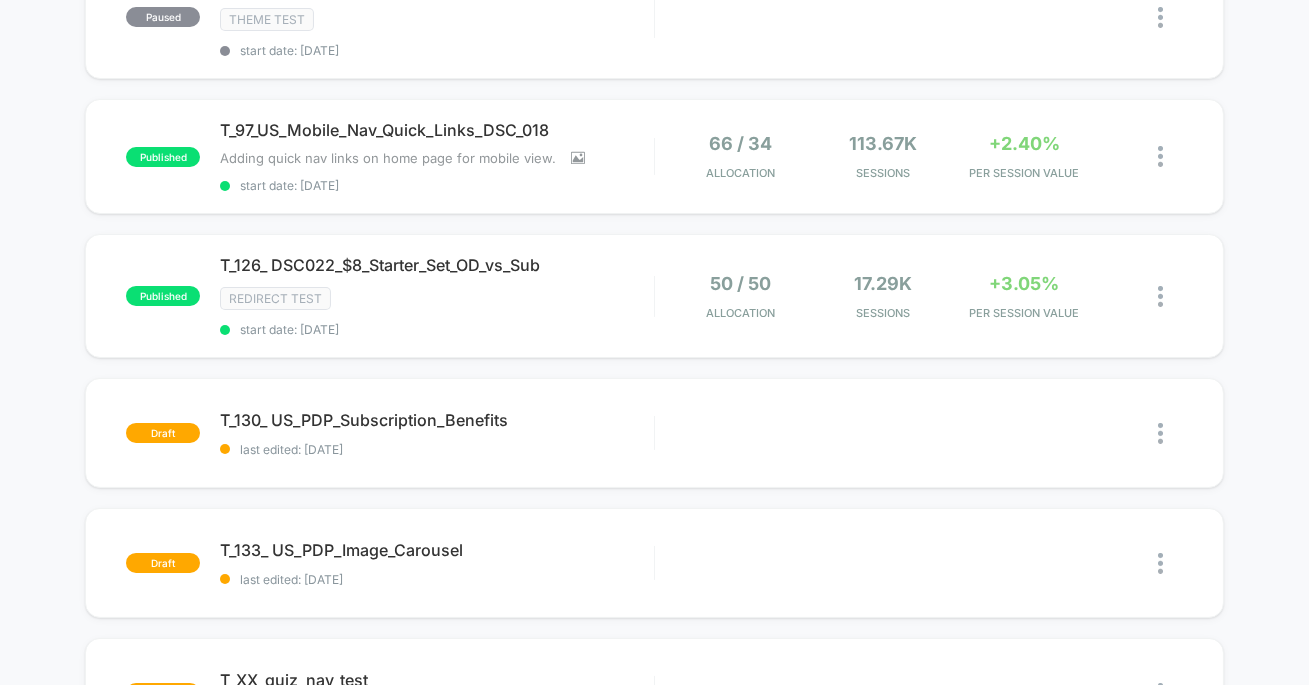 scroll, scrollTop: 501, scrollLeft: 0, axis: vertical 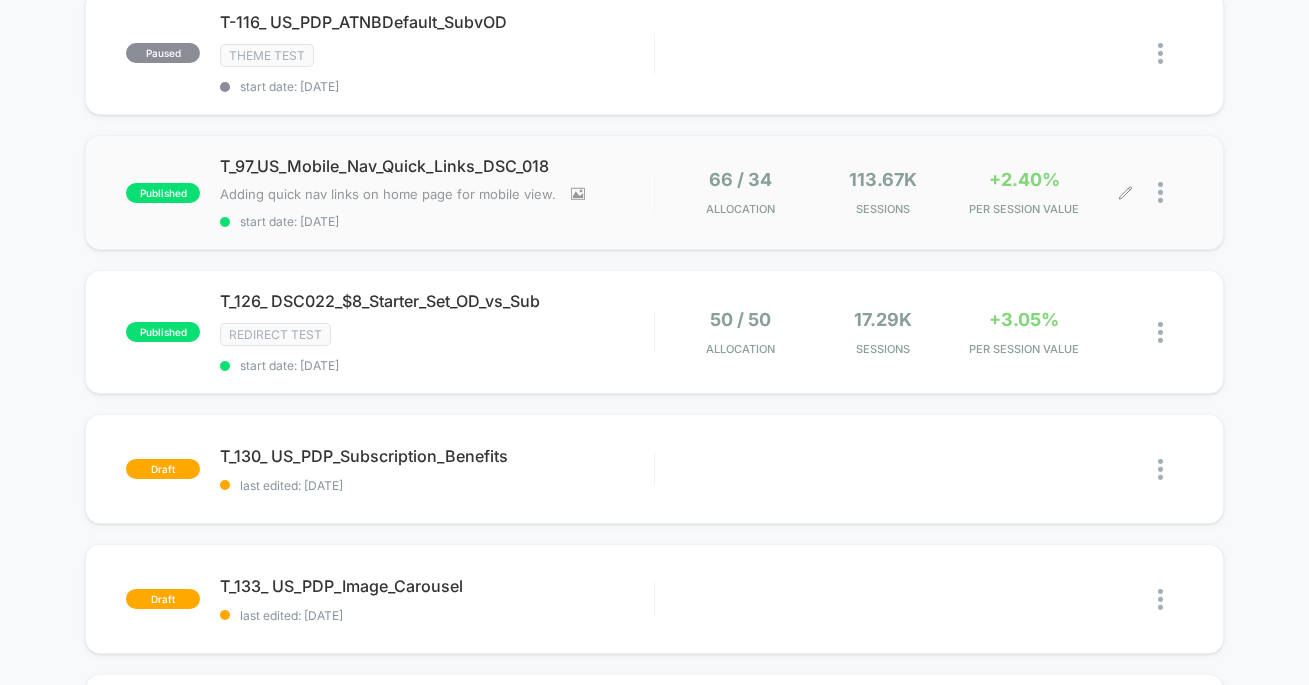 click on "66 / 34 Allocation 113.67k Sessions +2.40% PER SESSION VALUE" at bounding box center (919, 192) 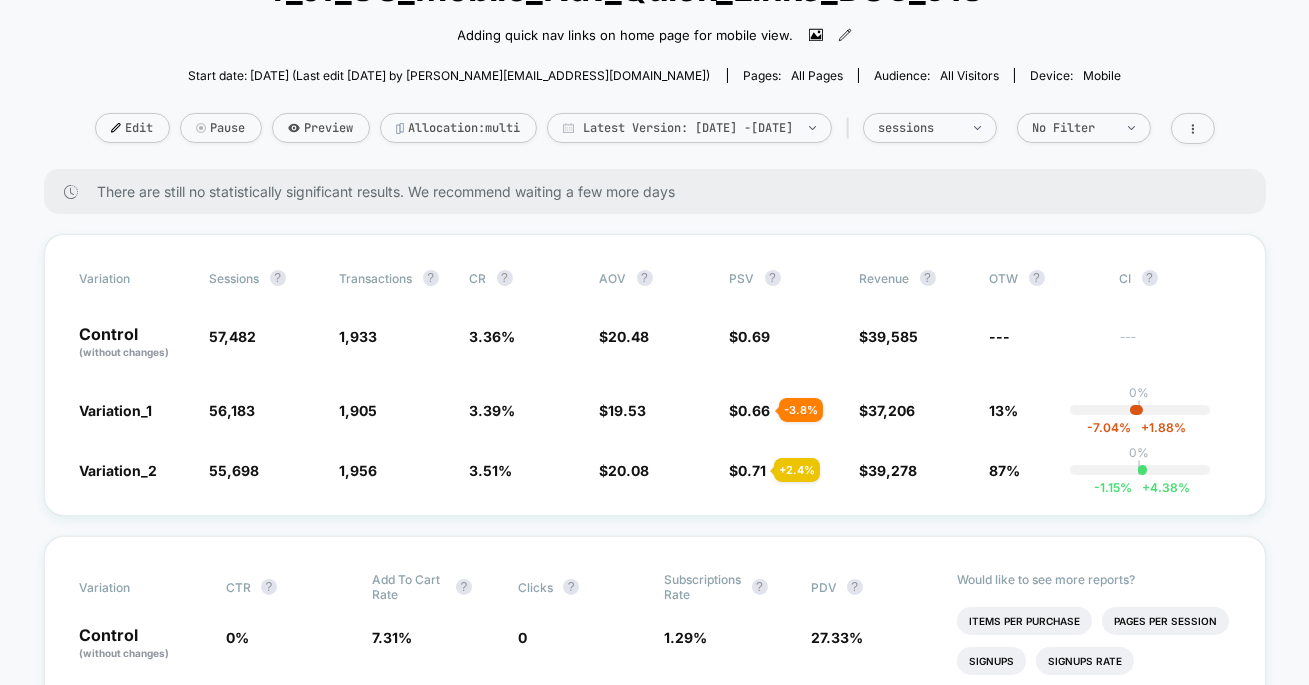 scroll, scrollTop: 0, scrollLeft: 0, axis: both 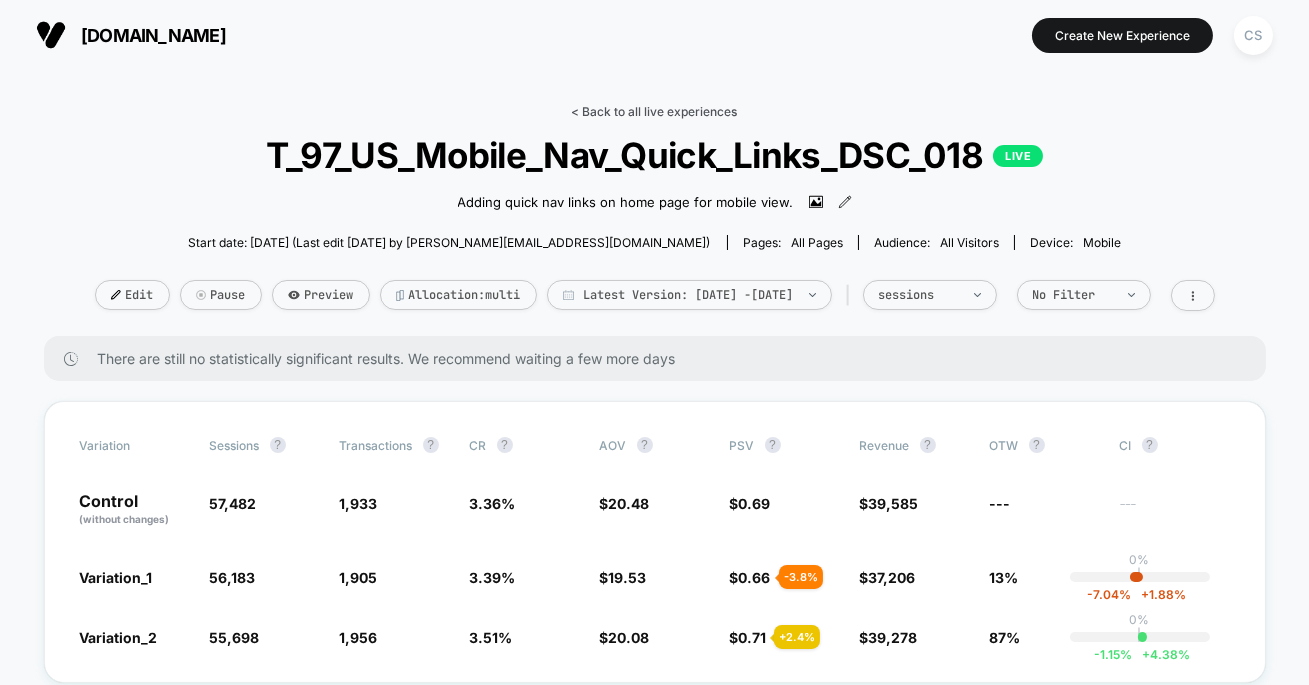 click on "< Back to all live experiences" at bounding box center [655, 111] 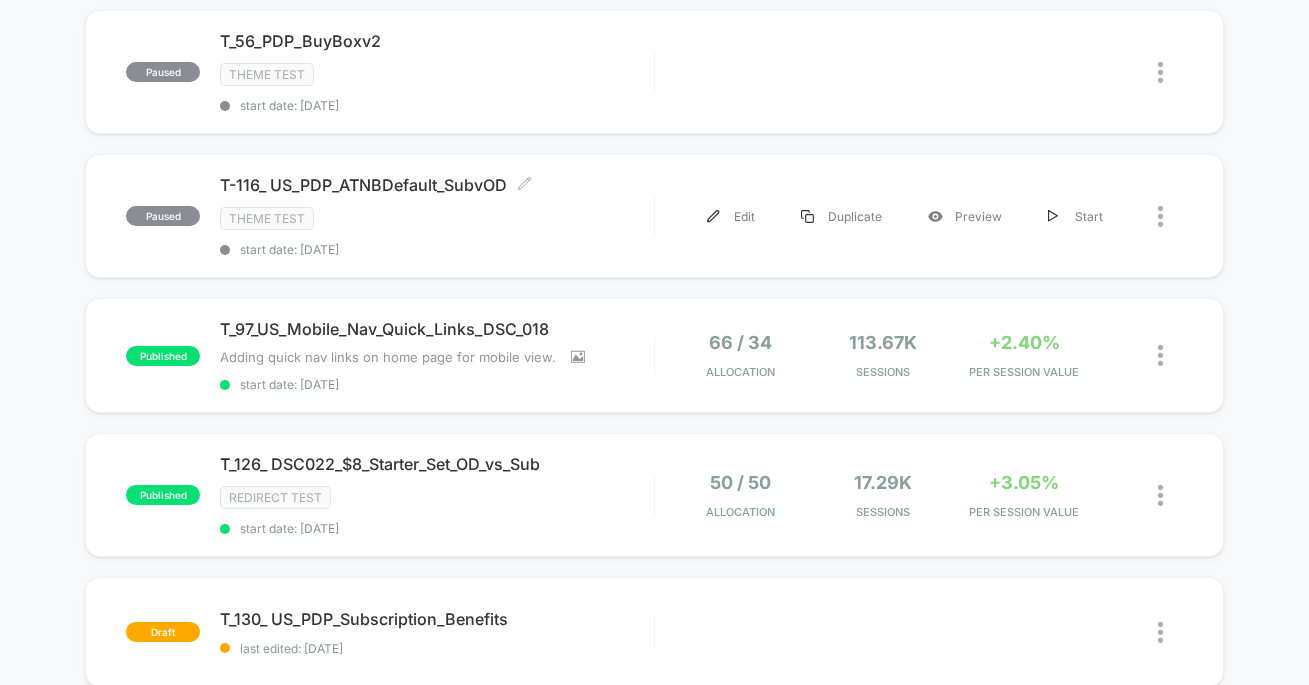 scroll, scrollTop: 491, scrollLeft: 0, axis: vertical 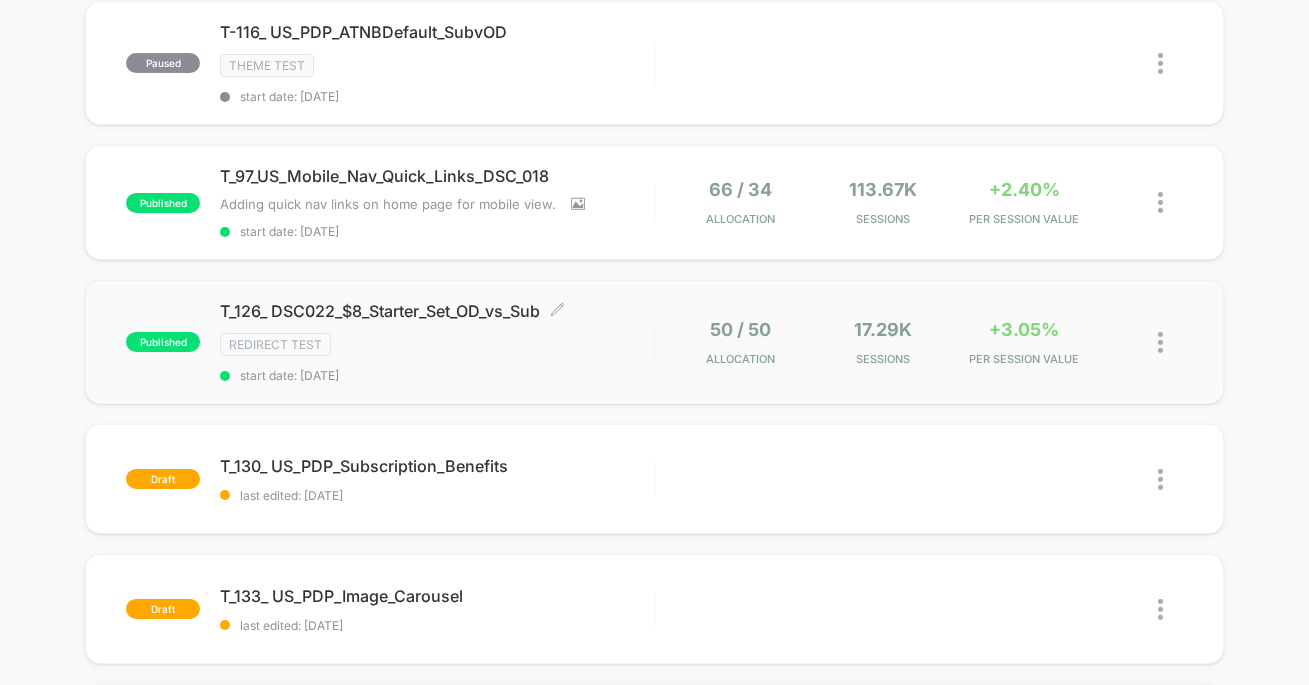 click on "Redirect Test" at bounding box center (437, 344) 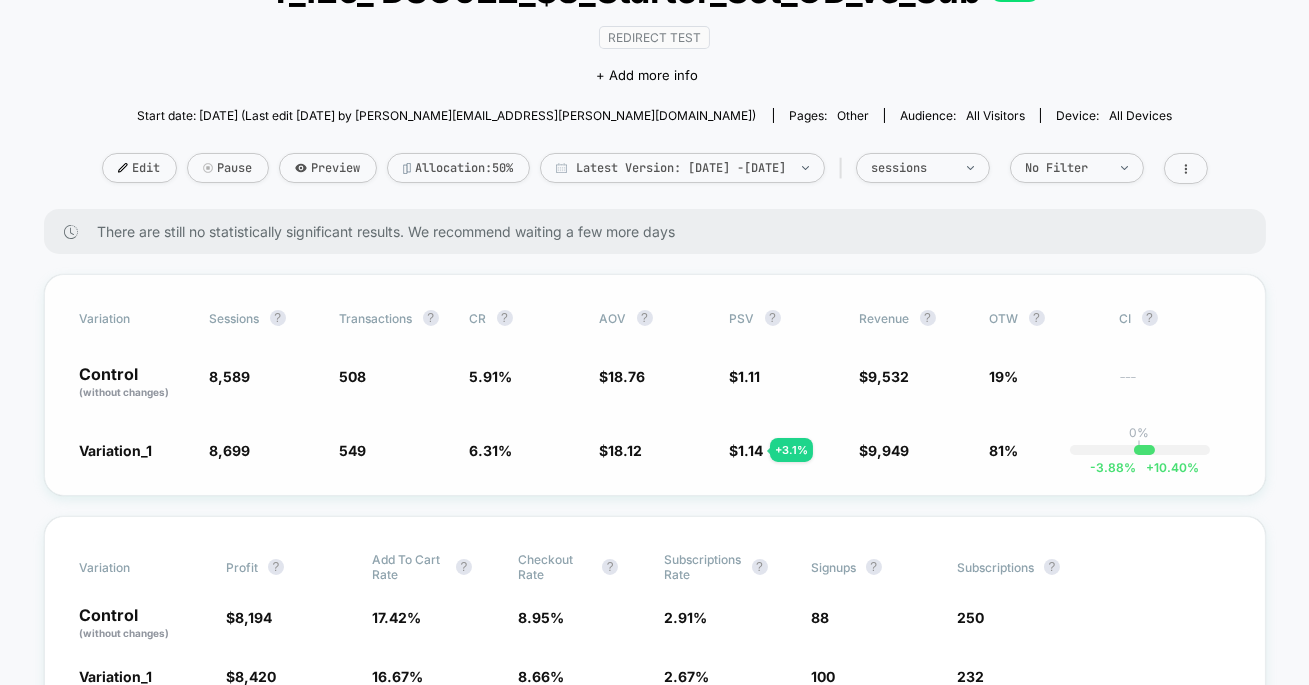 scroll, scrollTop: 0, scrollLeft: 0, axis: both 